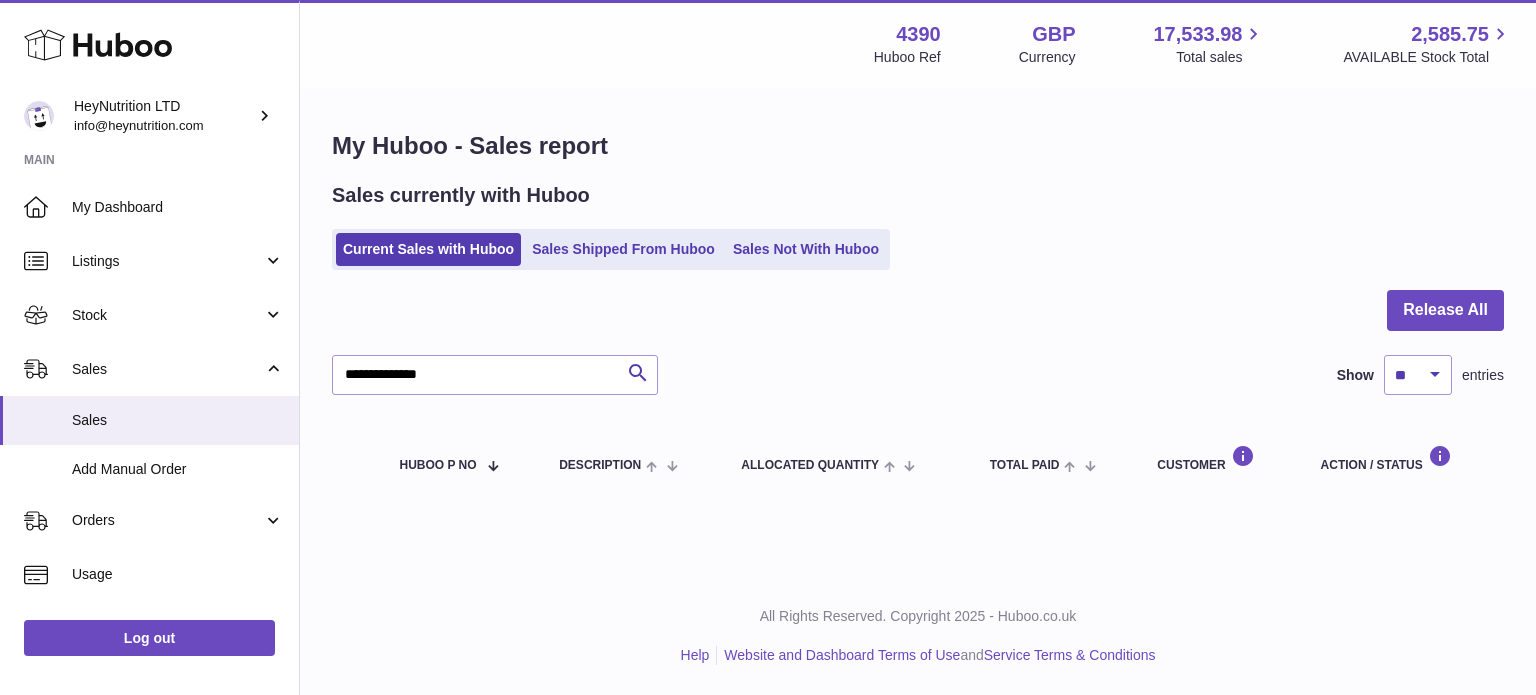 scroll, scrollTop: 0, scrollLeft: 0, axis: both 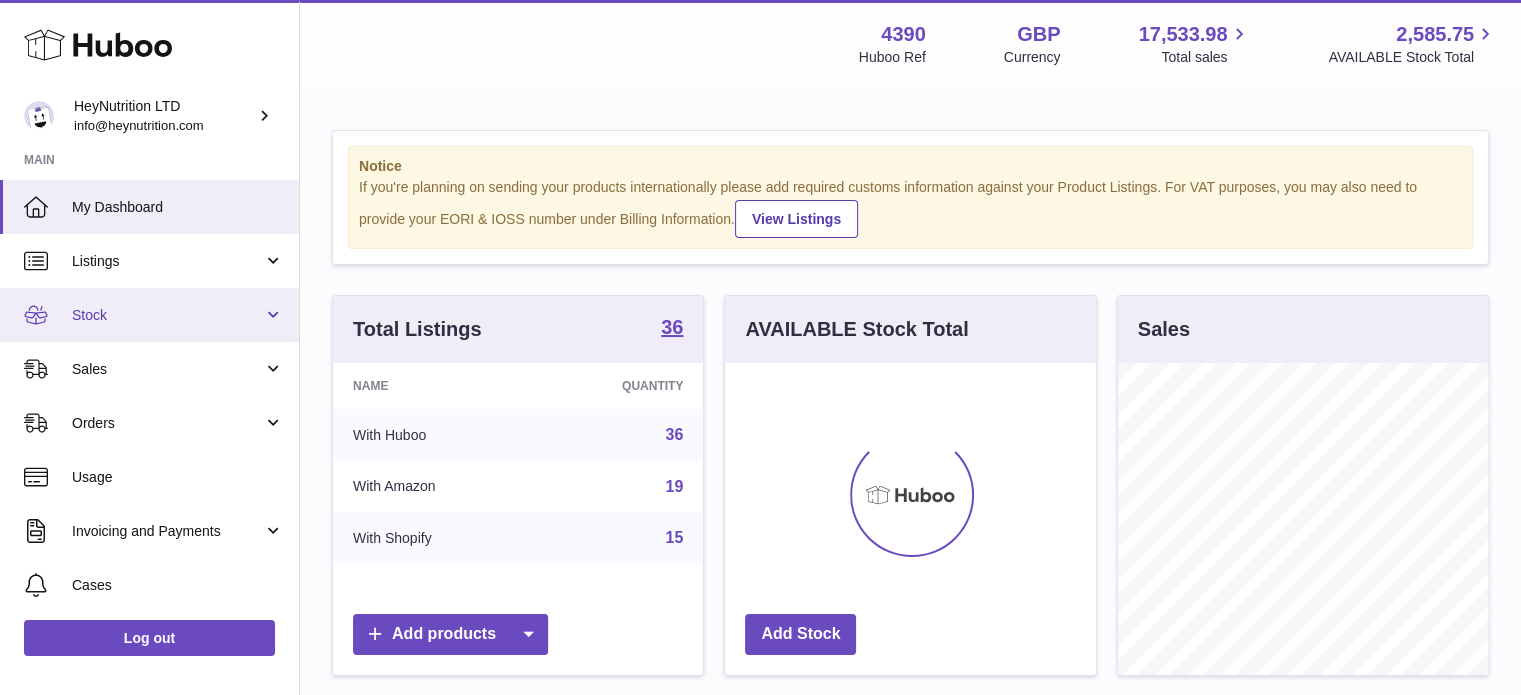 click on "Stock" at bounding box center [167, 315] 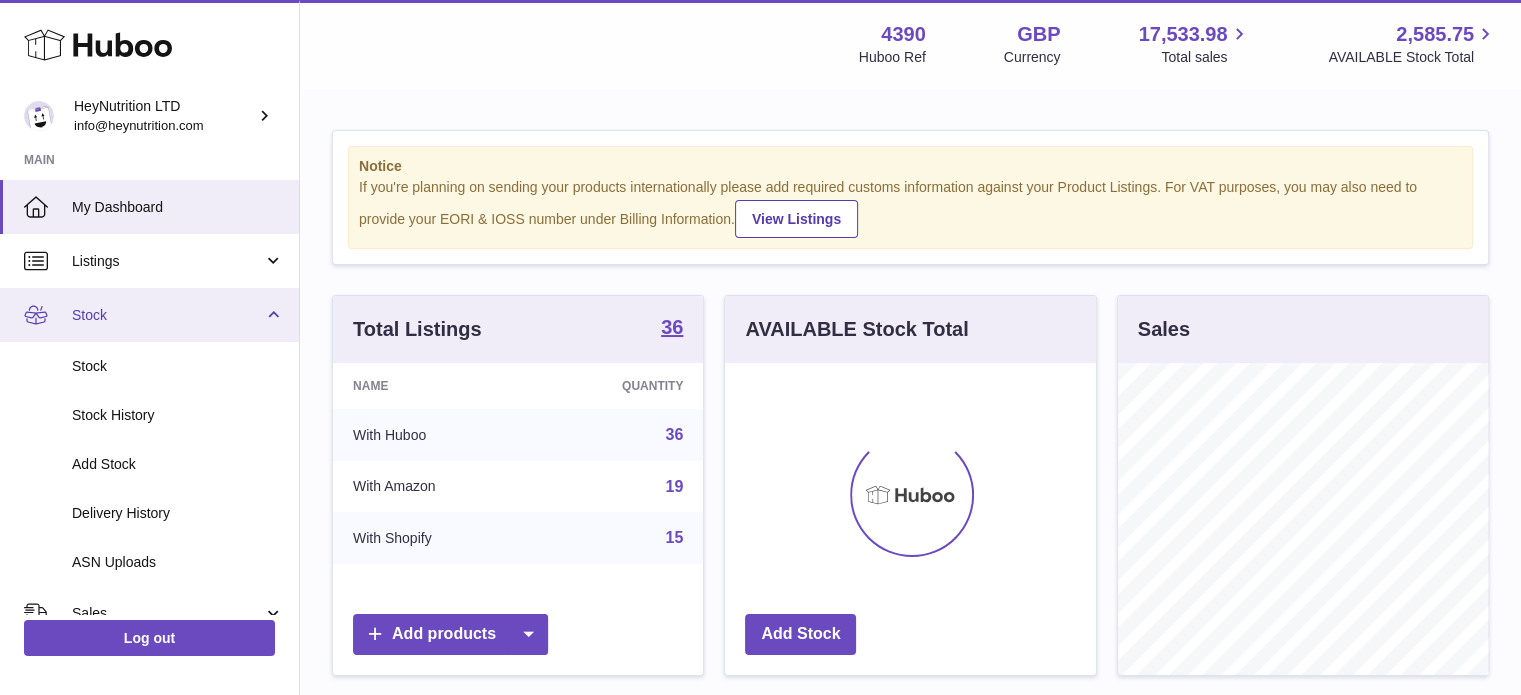 click on "Stock" at bounding box center [167, 315] 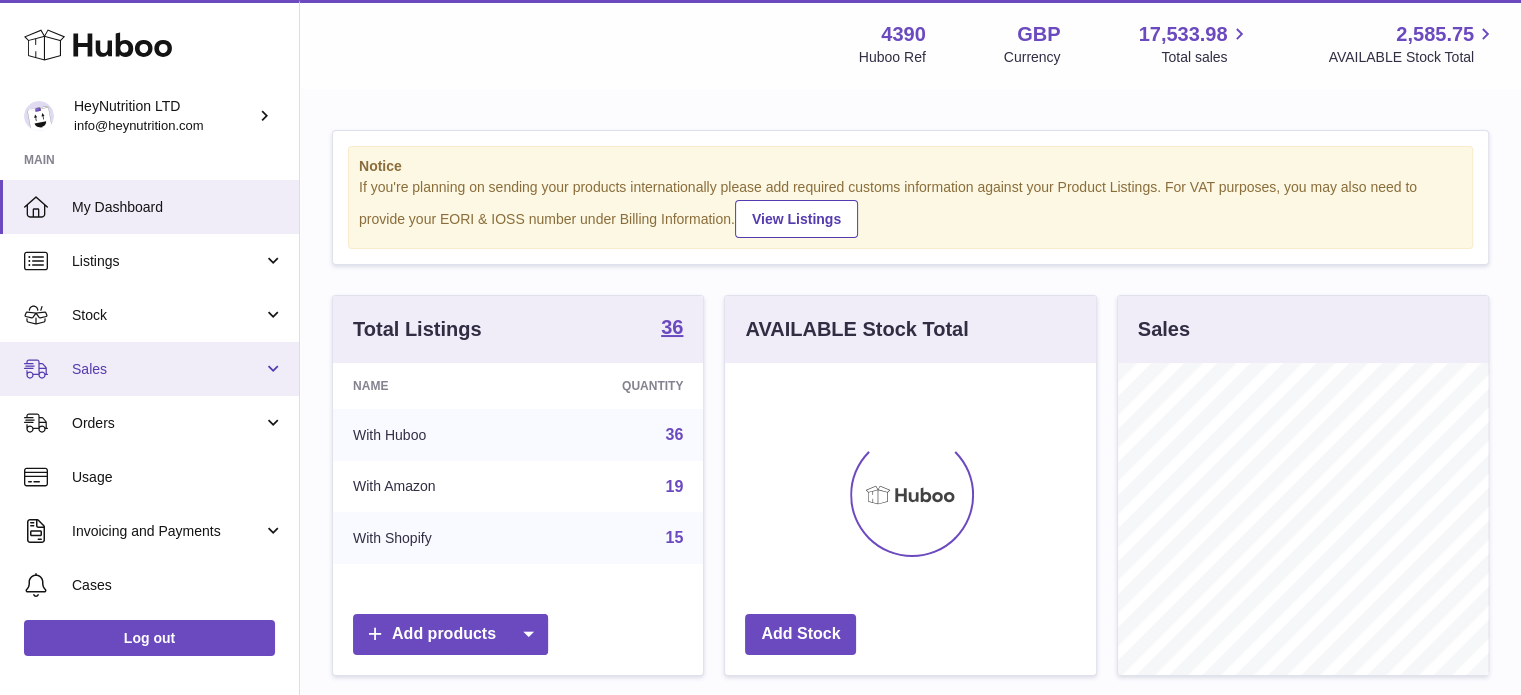 click on "Sales" at bounding box center [167, 369] 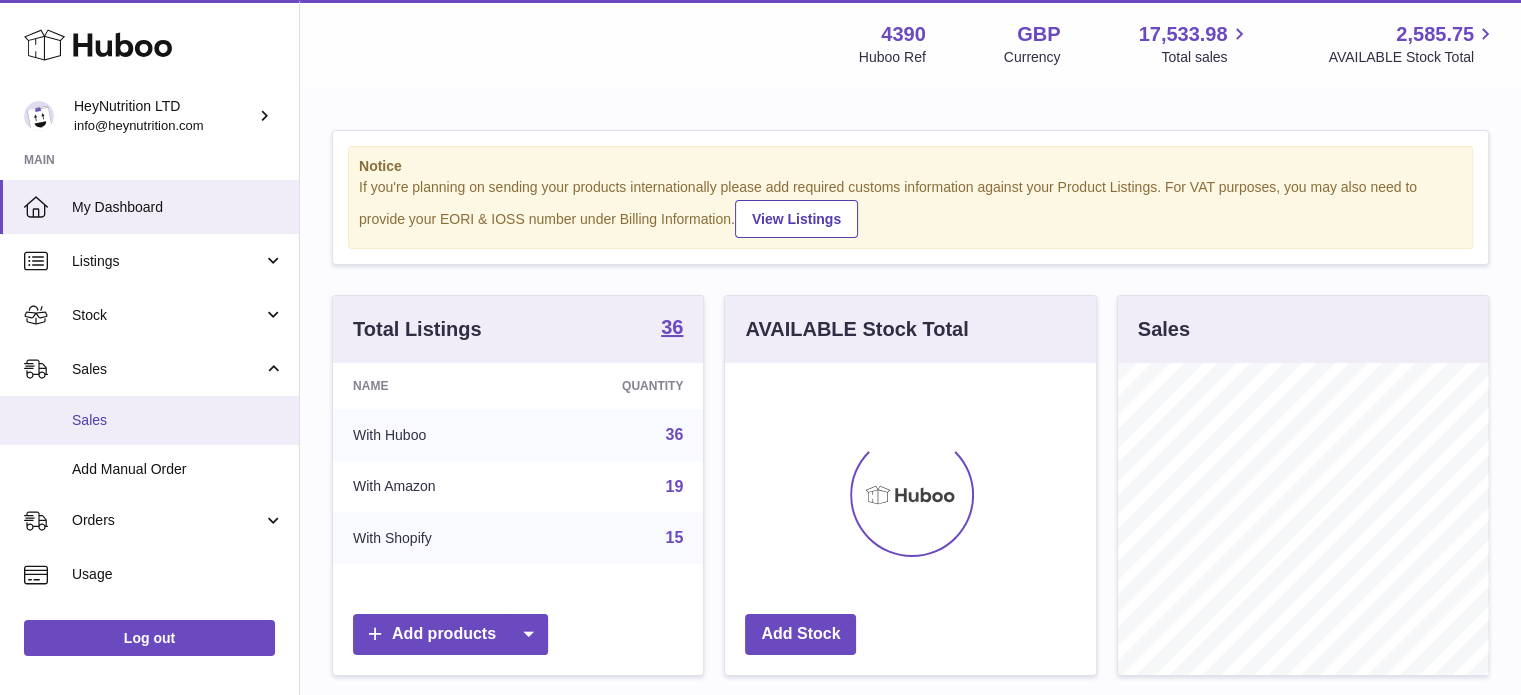 click on "Sales" at bounding box center (178, 420) 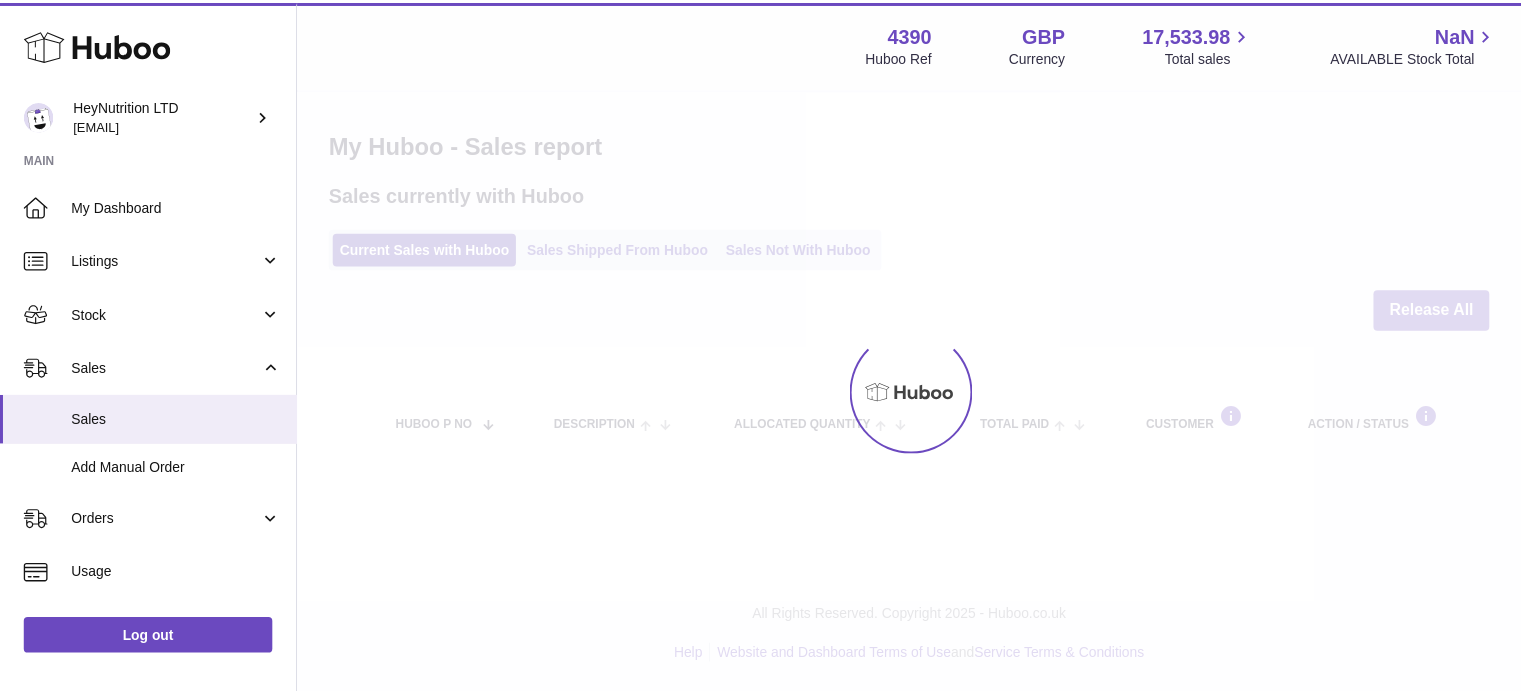 scroll, scrollTop: 0, scrollLeft: 0, axis: both 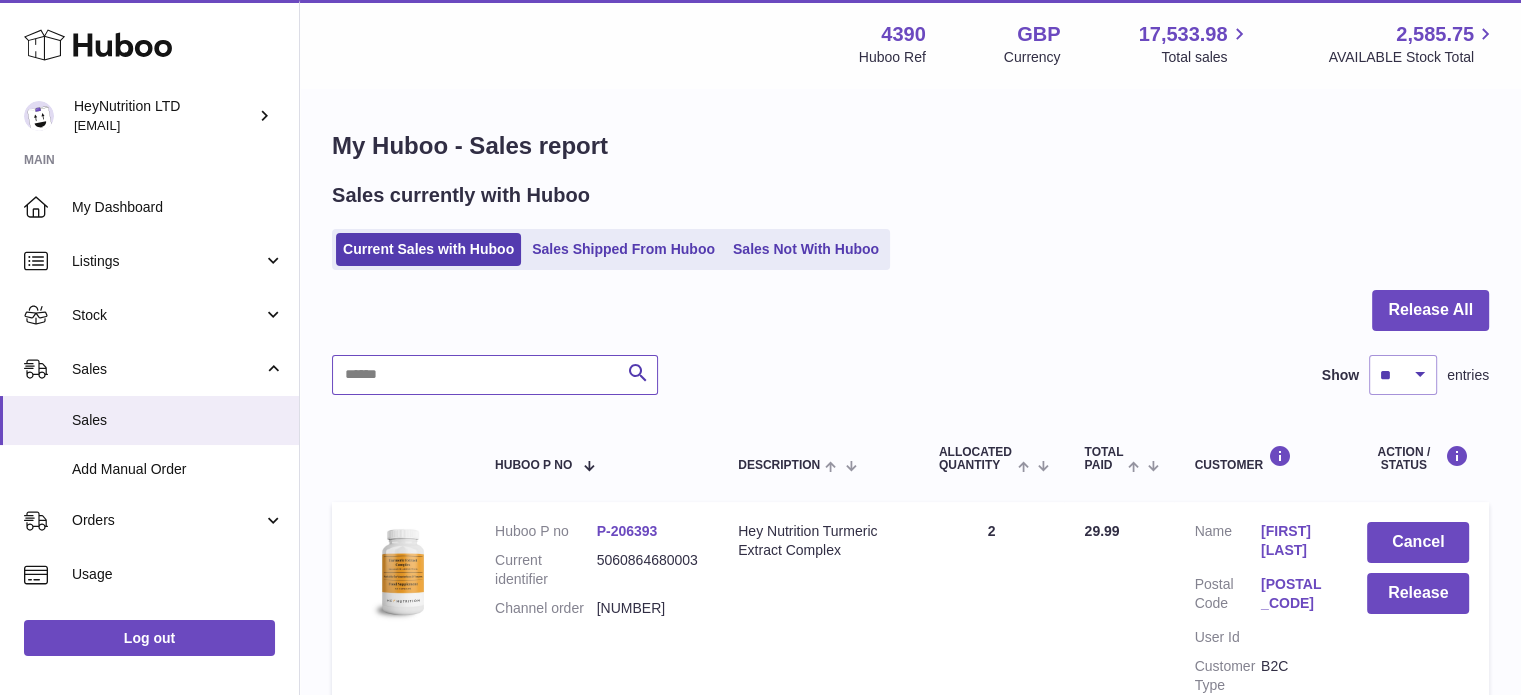 click at bounding box center [495, 375] 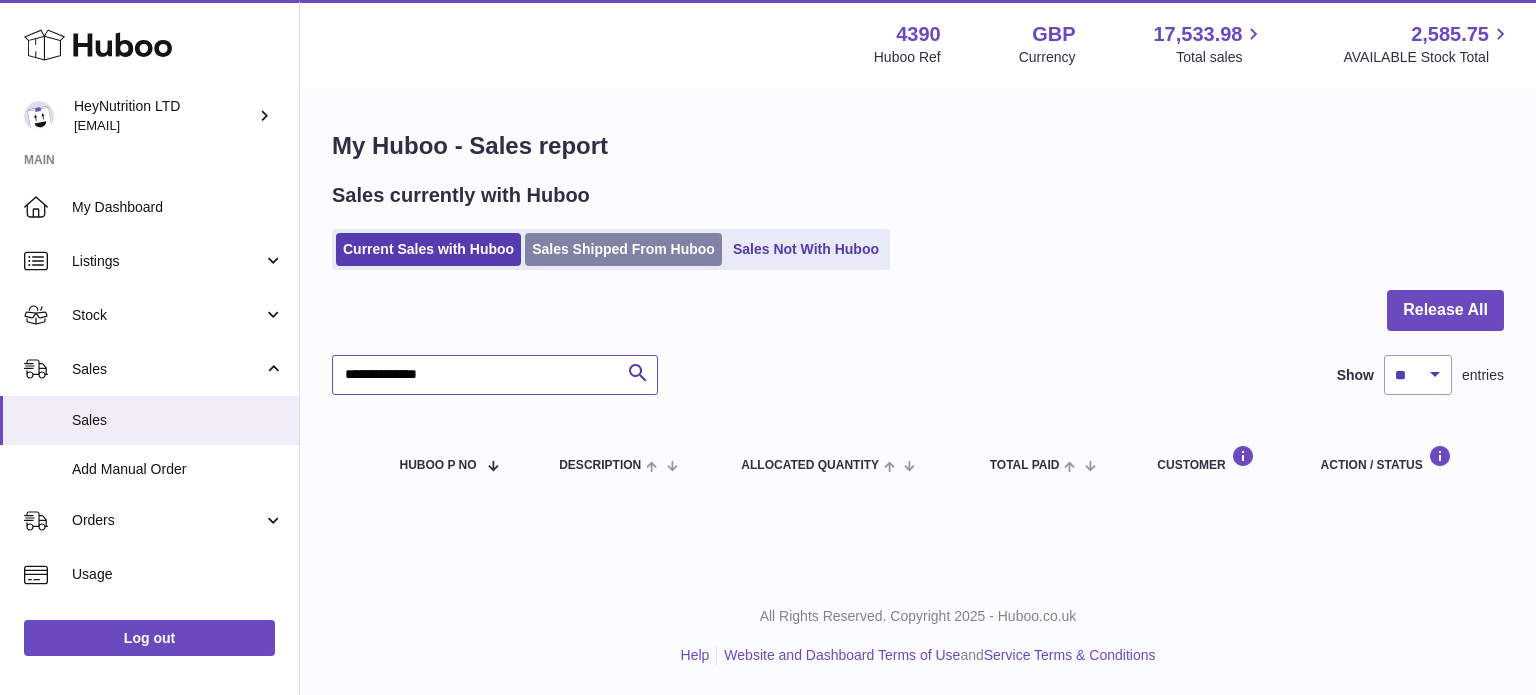 type on "**********" 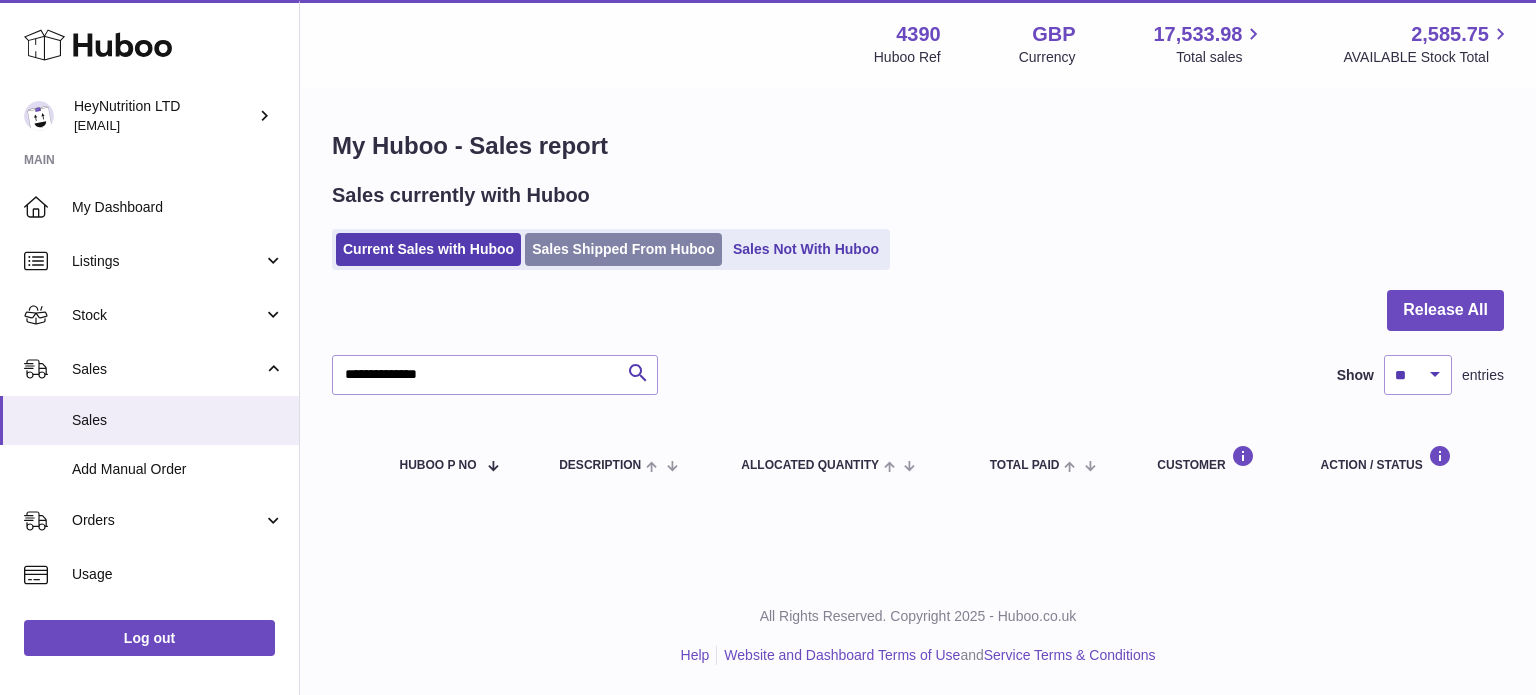 click on "Sales Shipped From Huboo" at bounding box center [623, 249] 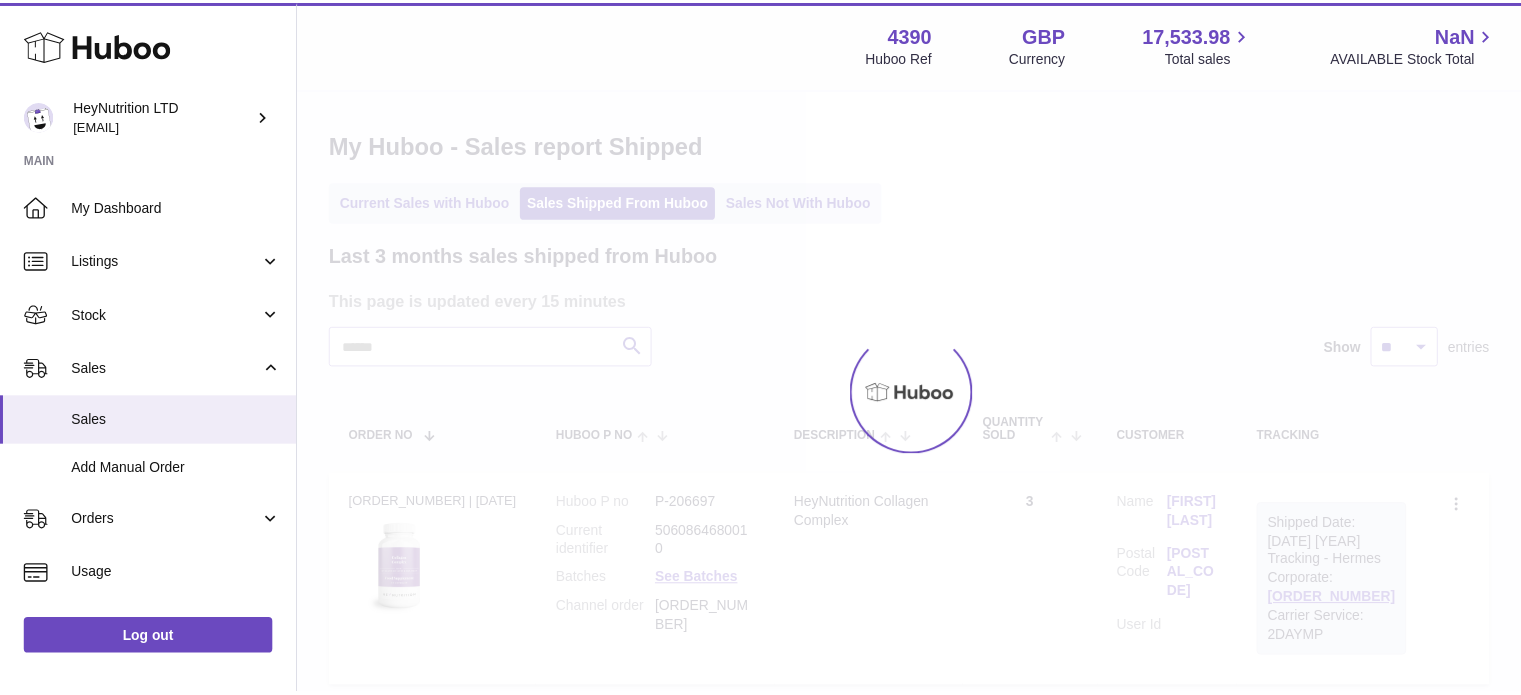 scroll, scrollTop: 0, scrollLeft: 0, axis: both 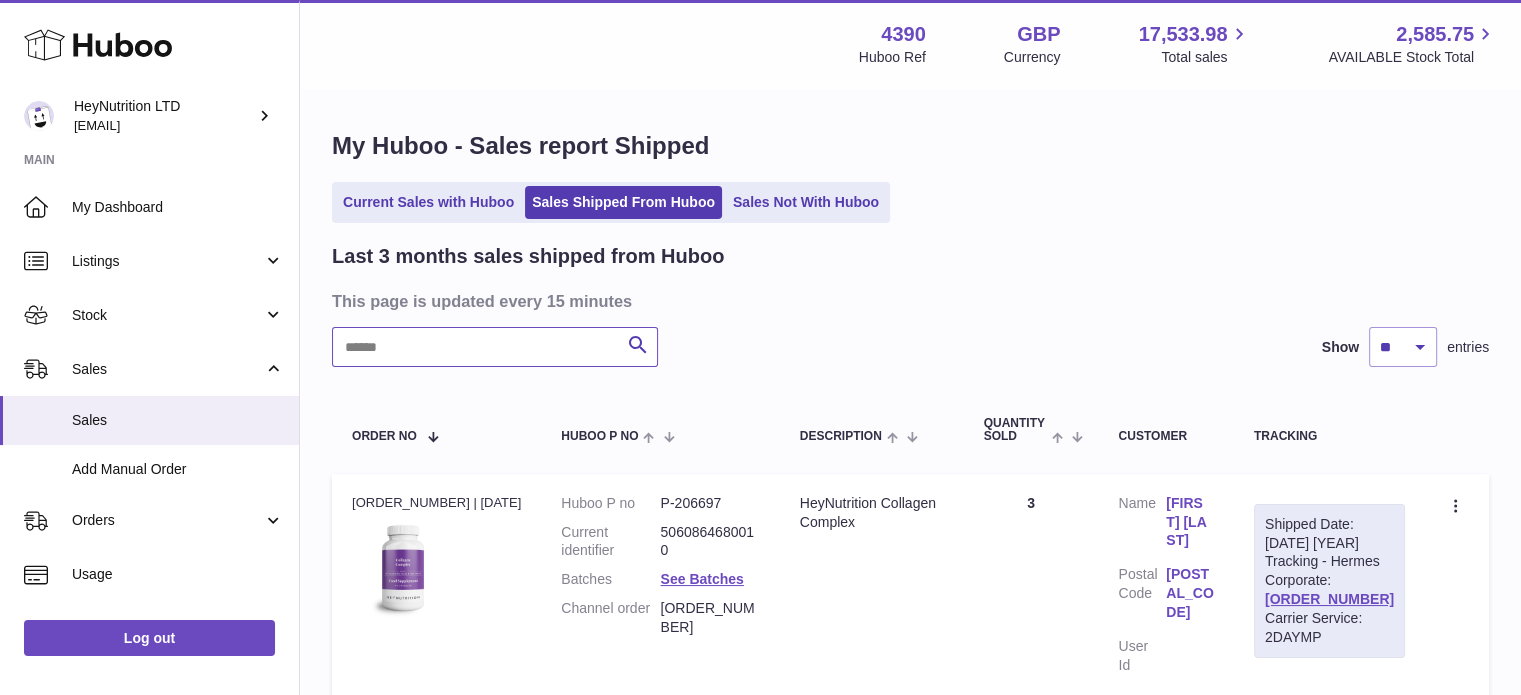 click at bounding box center (495, 347) 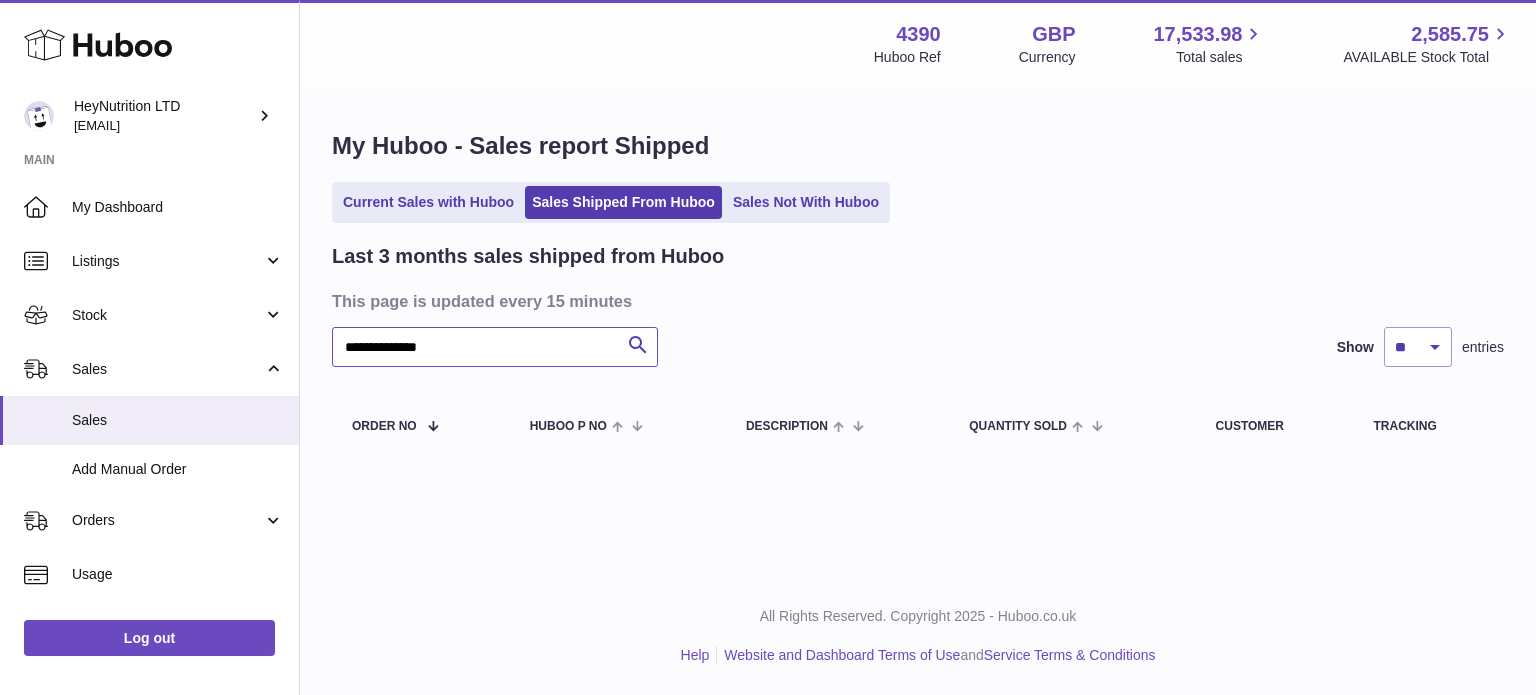 type on "**********" 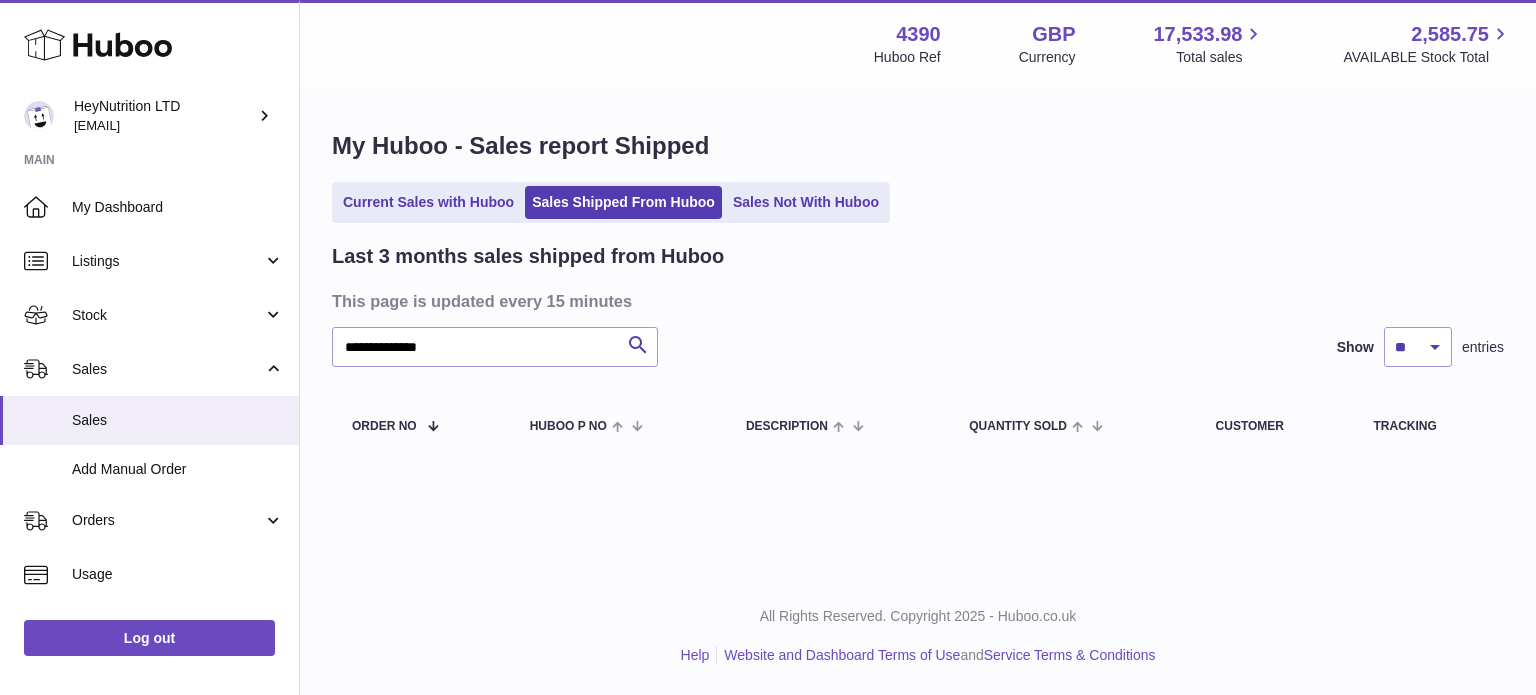 click on "**********" at bounding box center [918, 296] 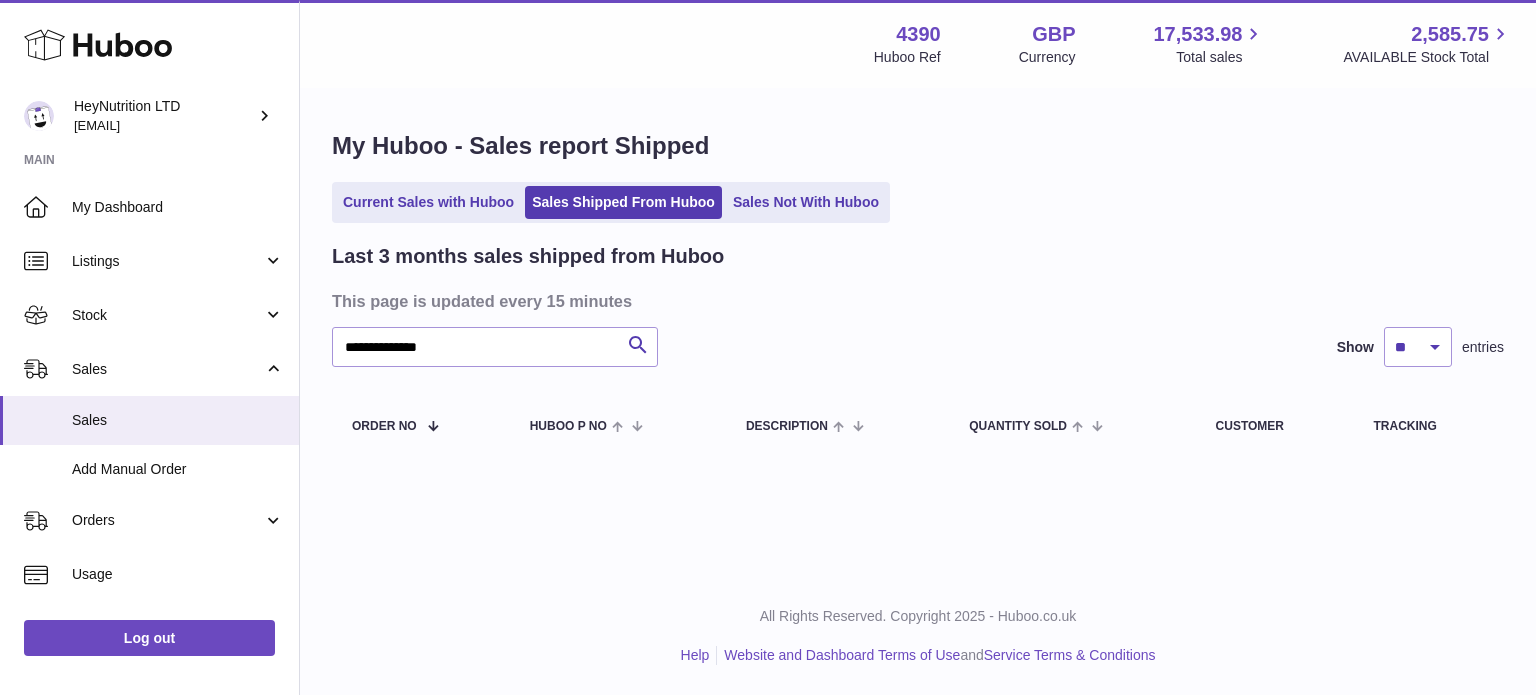 click on "Current Sales with Huboo
Sales Shipped From Huboo
Sales Not With Huboo" at bounding box center [611, 202] 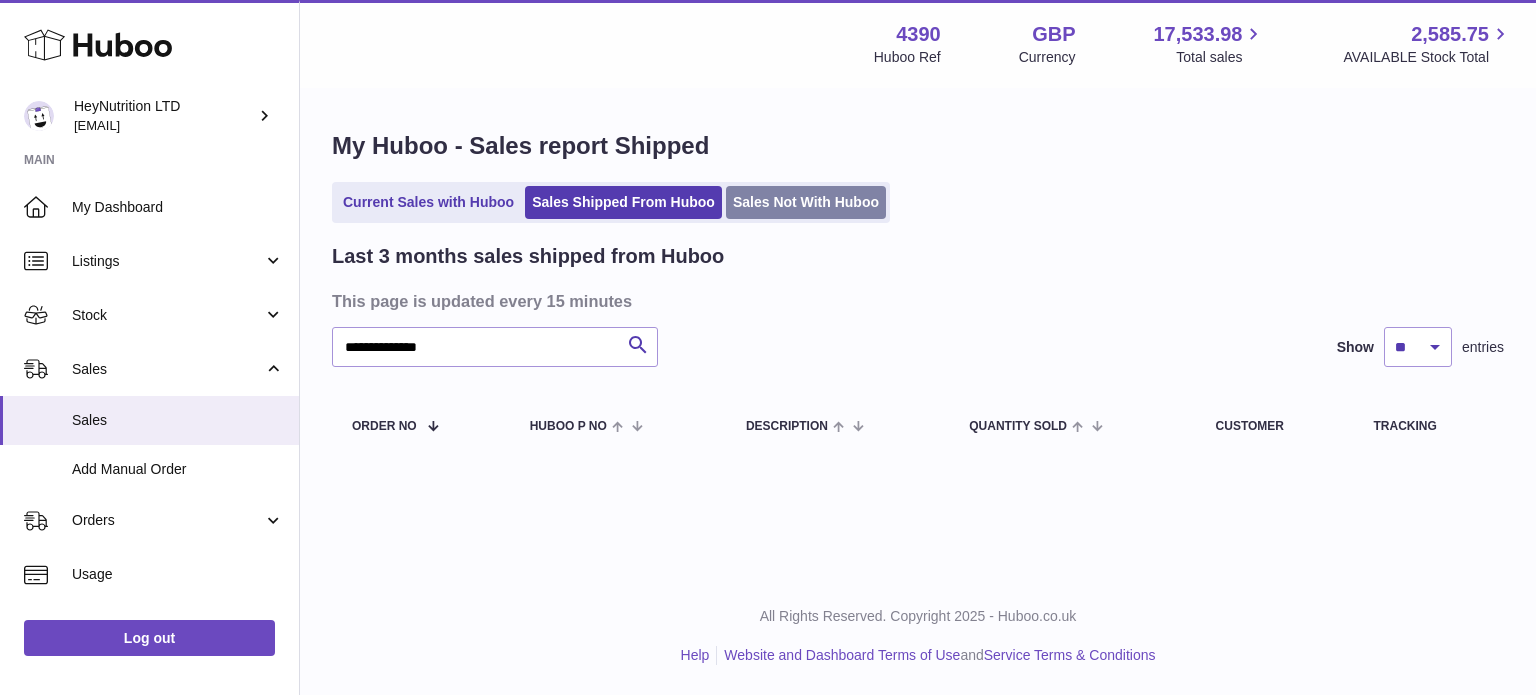 click on "Sales Not With Huboo" at bounding box center [806, 202] 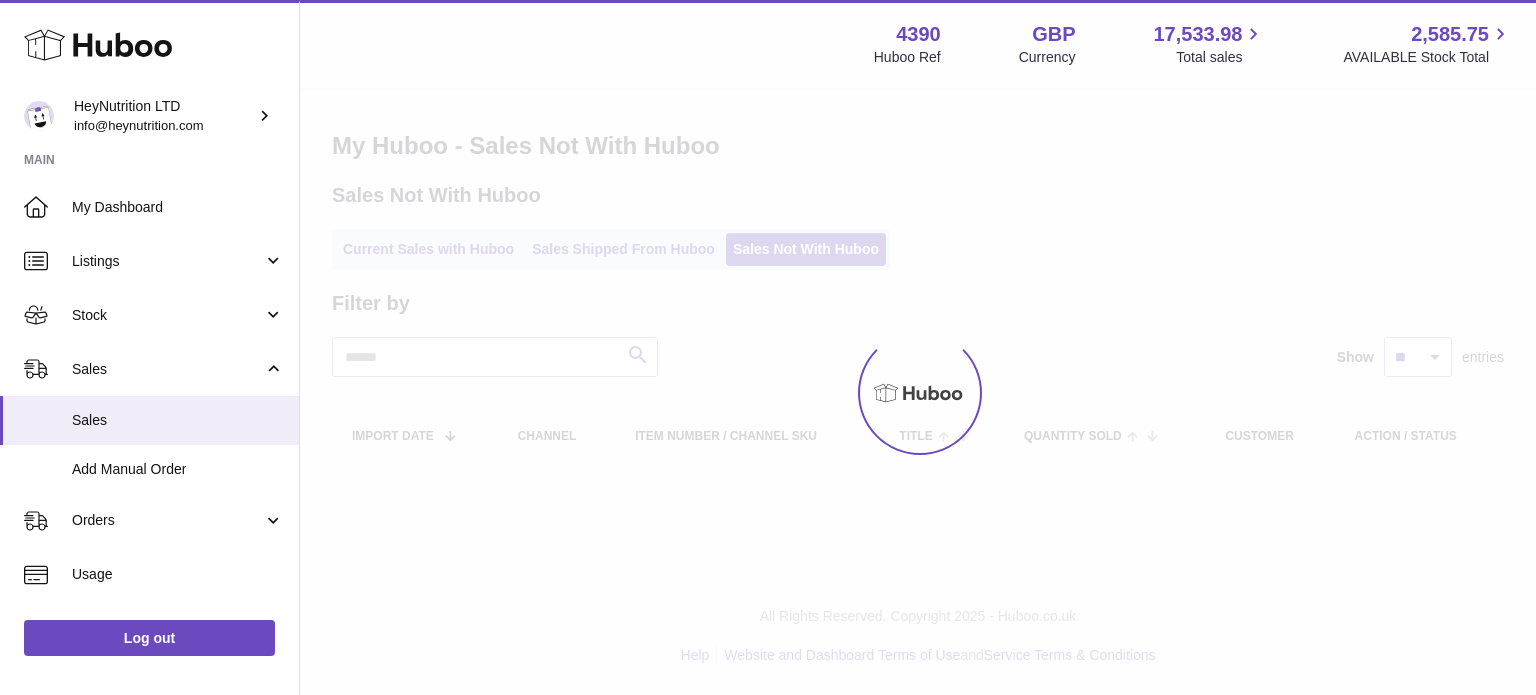 scroll, scrollTop: 0, scrollLeft: 0, axis: both 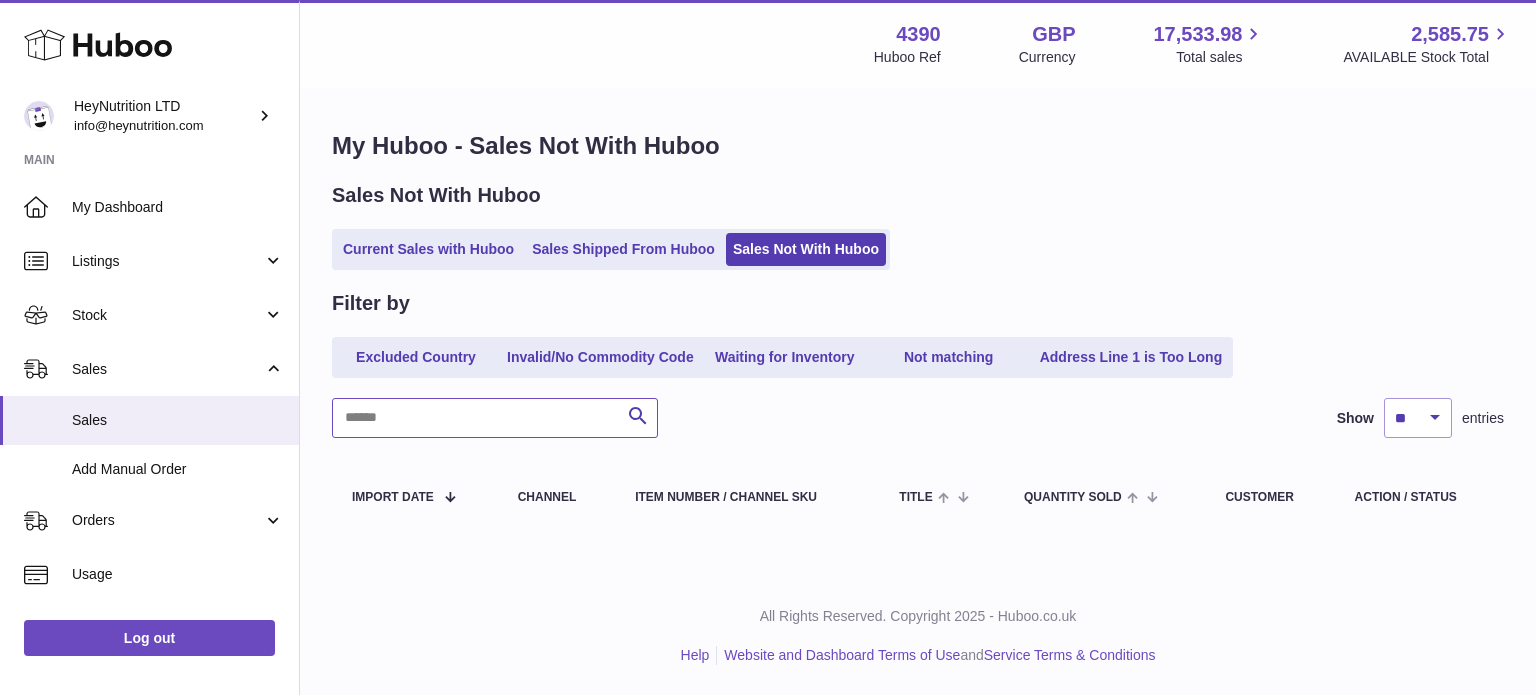 click at bounding box center [495, 418] 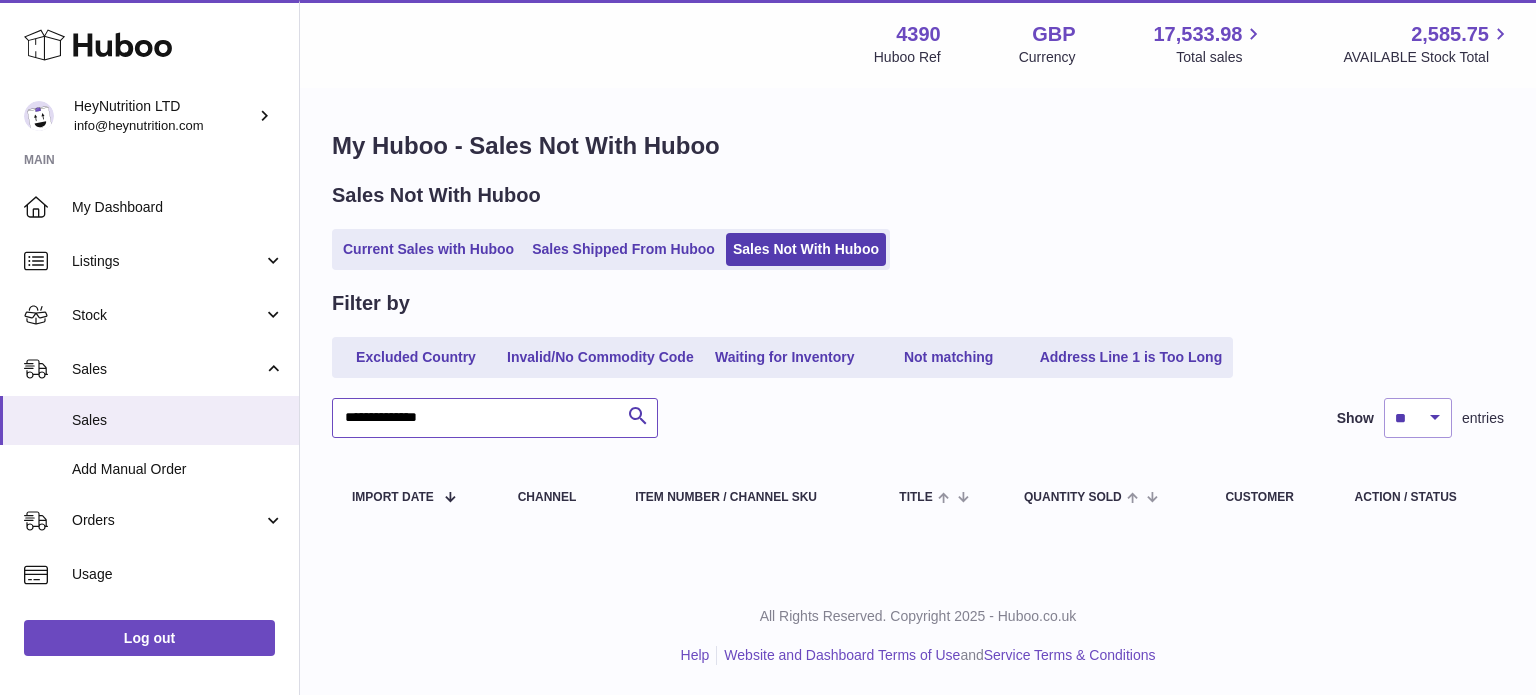 type on "**********" 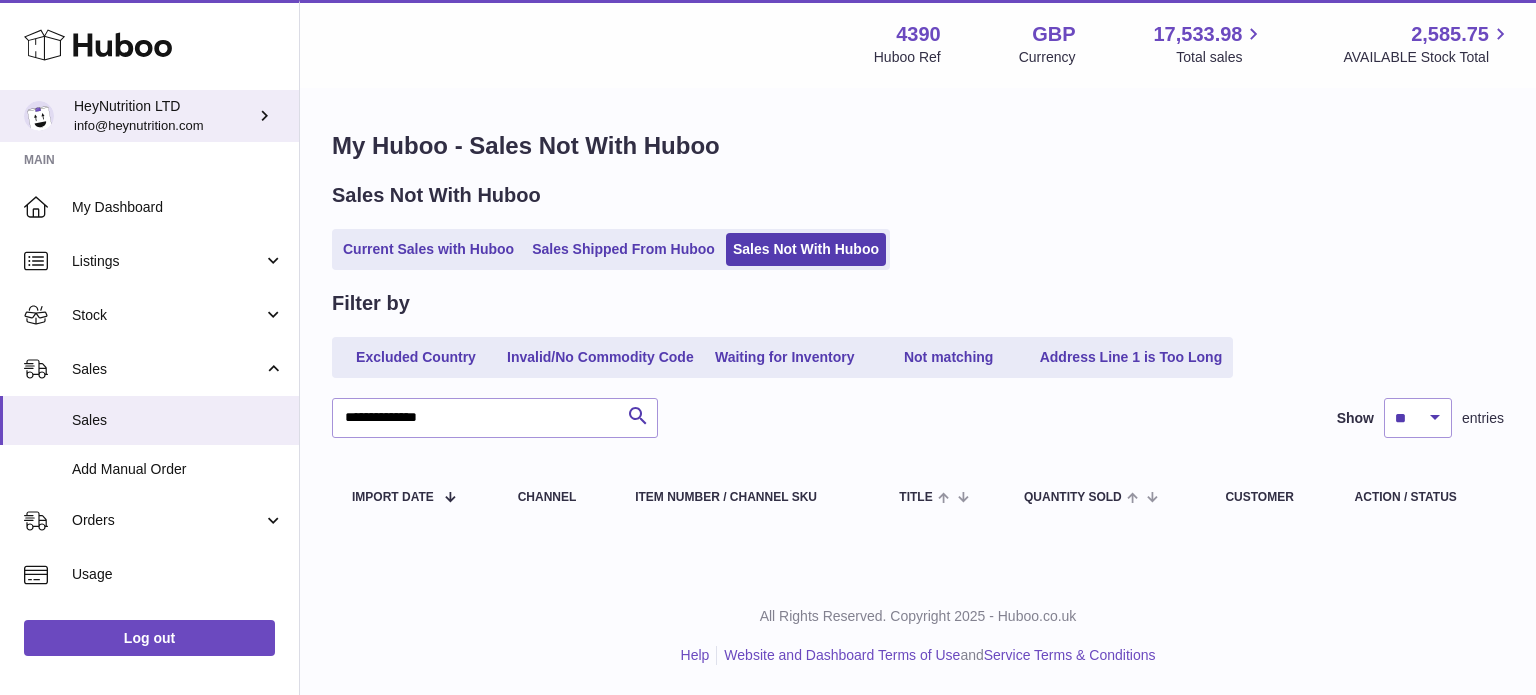 click on "HeyNutrition LTD
info@example.com" at bounding box center (164, 116) 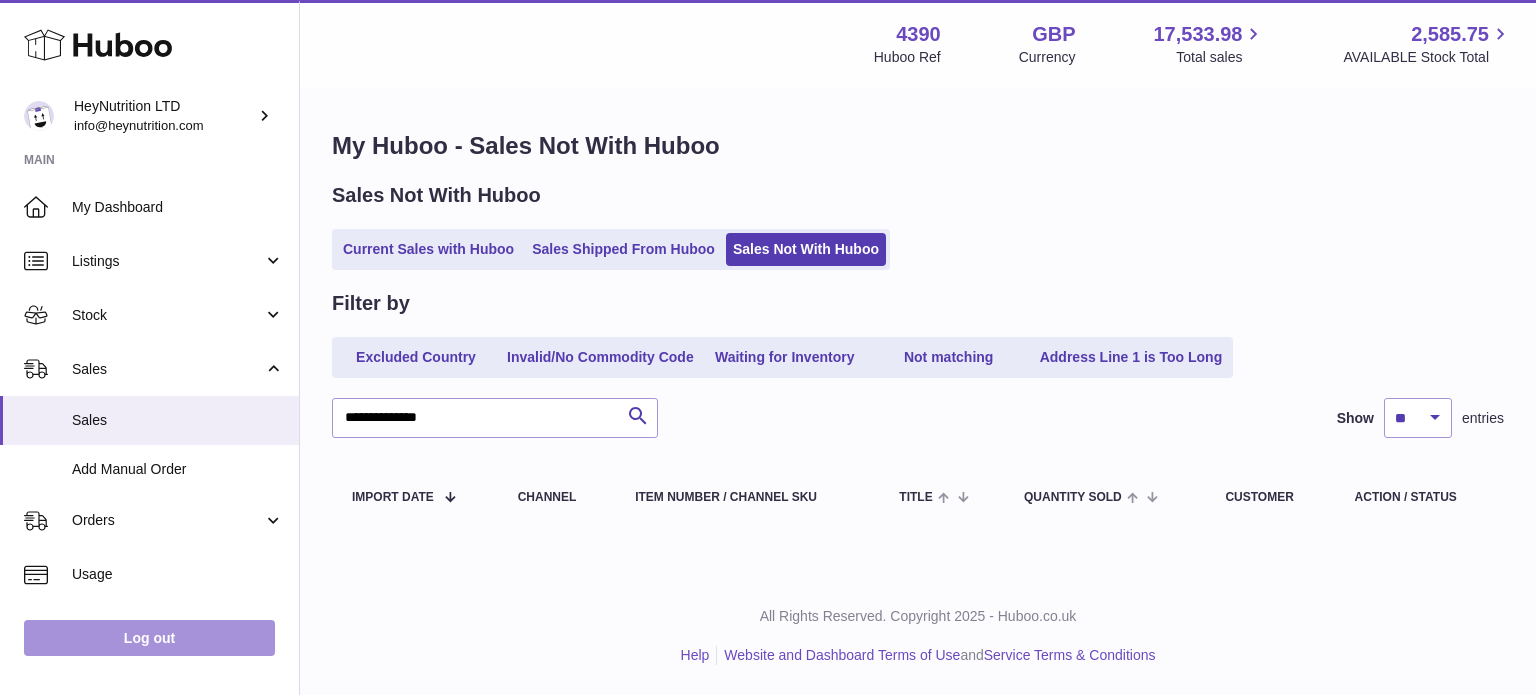 click on "Log out" at bounding box center (149, 638) 